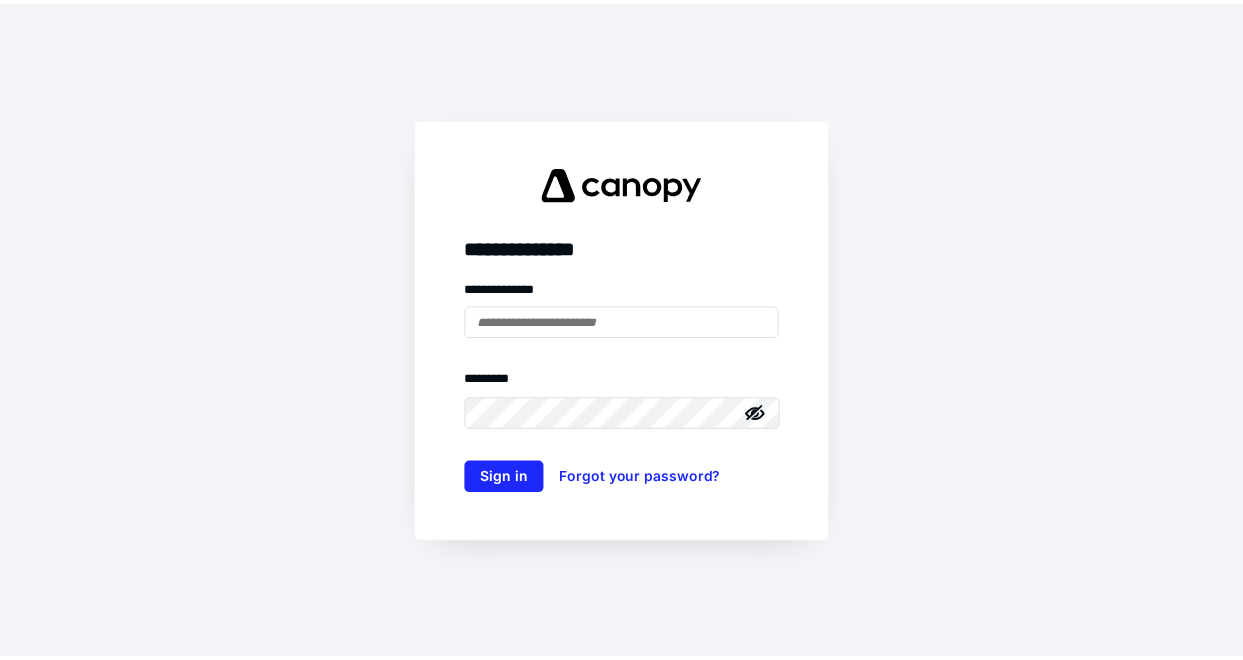 scroll, scrollTop: 0, scrollLeft: 0, axis: both 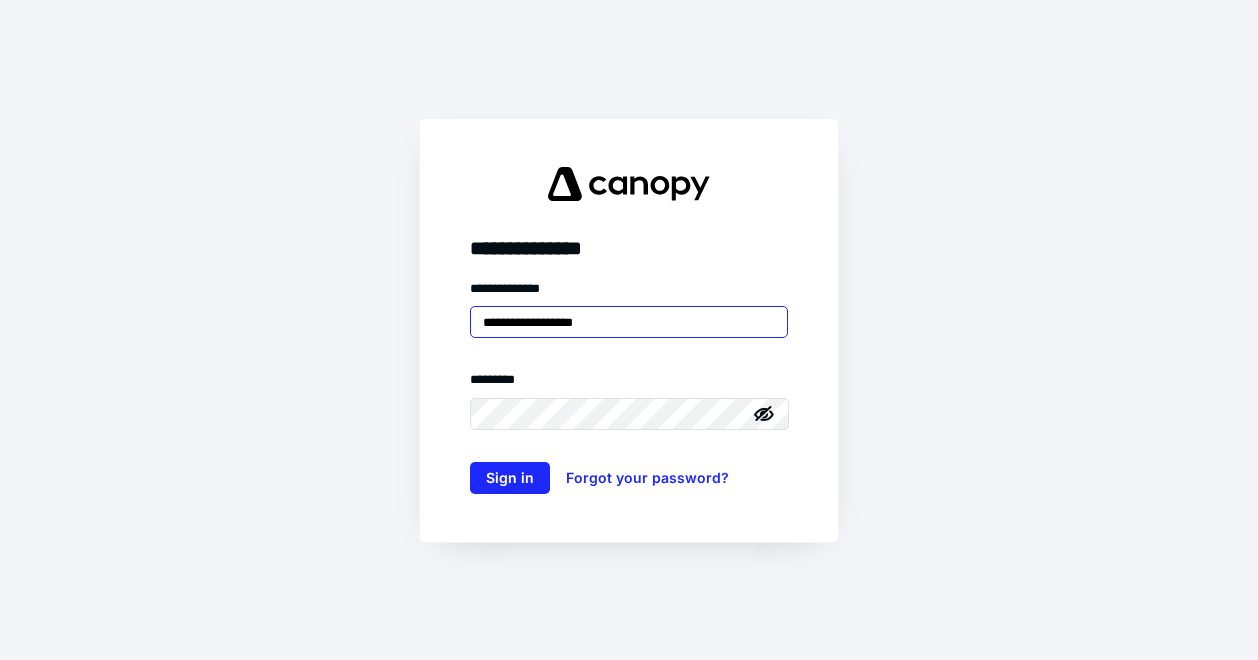 click on "**********" at bounding box center [629, 322] 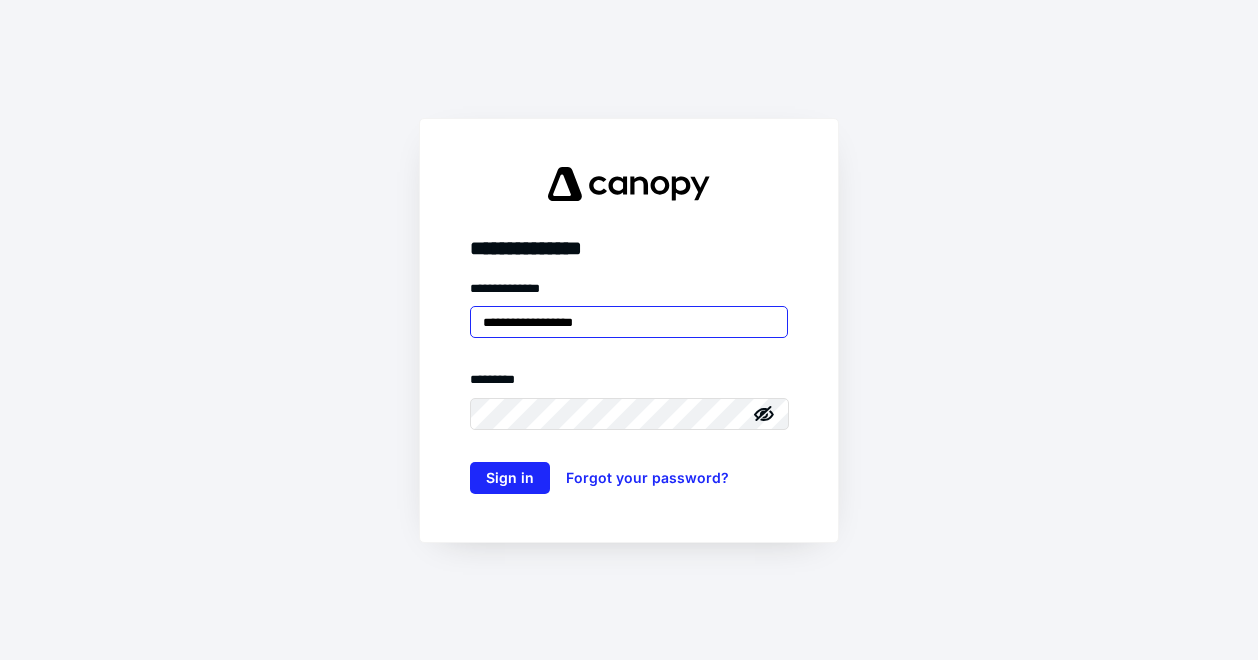 type on "**********" 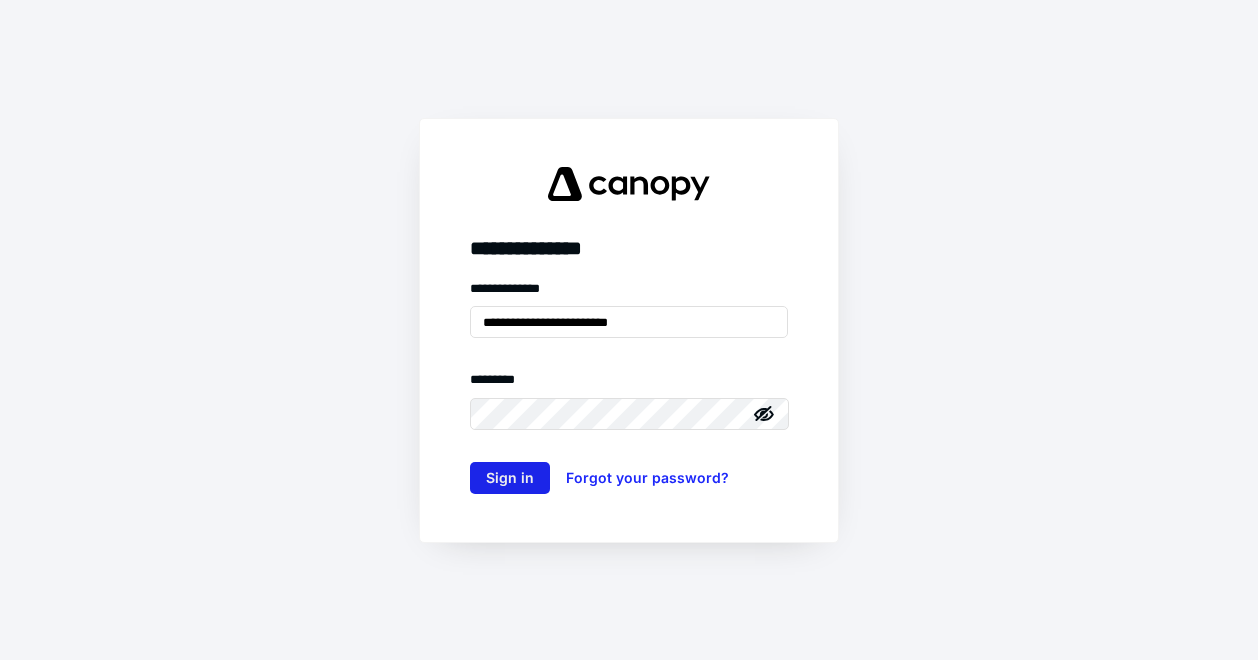 click on "Sign in" at bounding box center [510, 478] 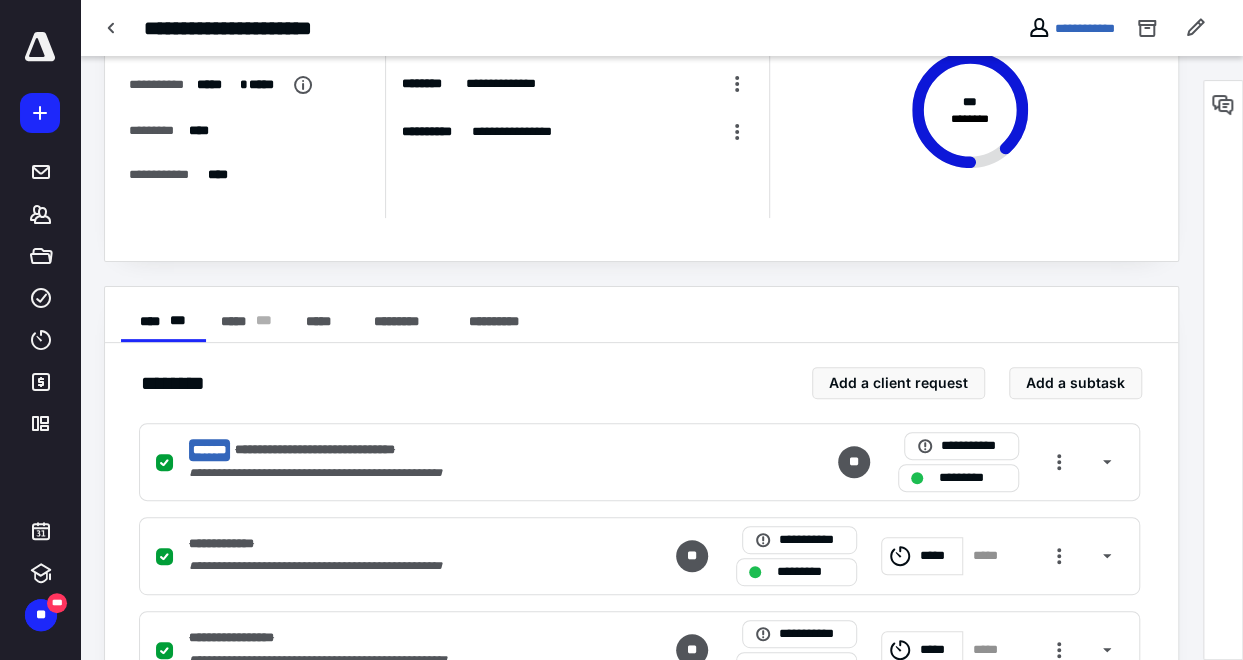 scroll, scrollTop: 0, scrollLeft: 0, axis: both 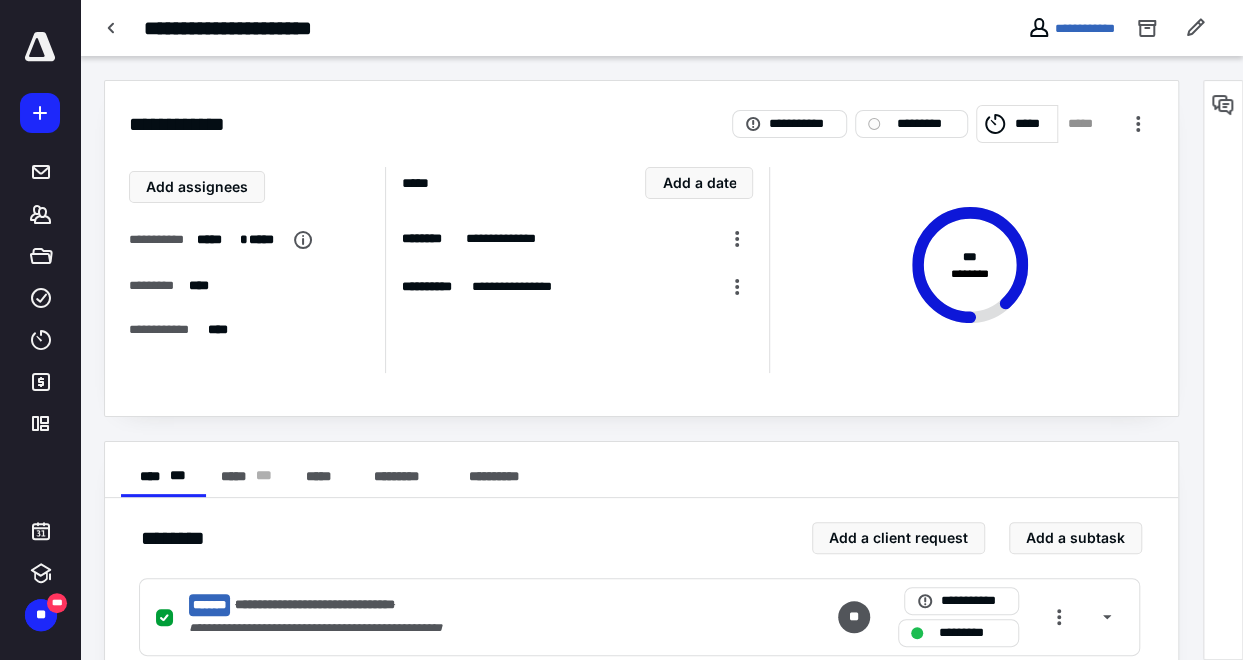 click on "**********" at bounding box center [256, 28] 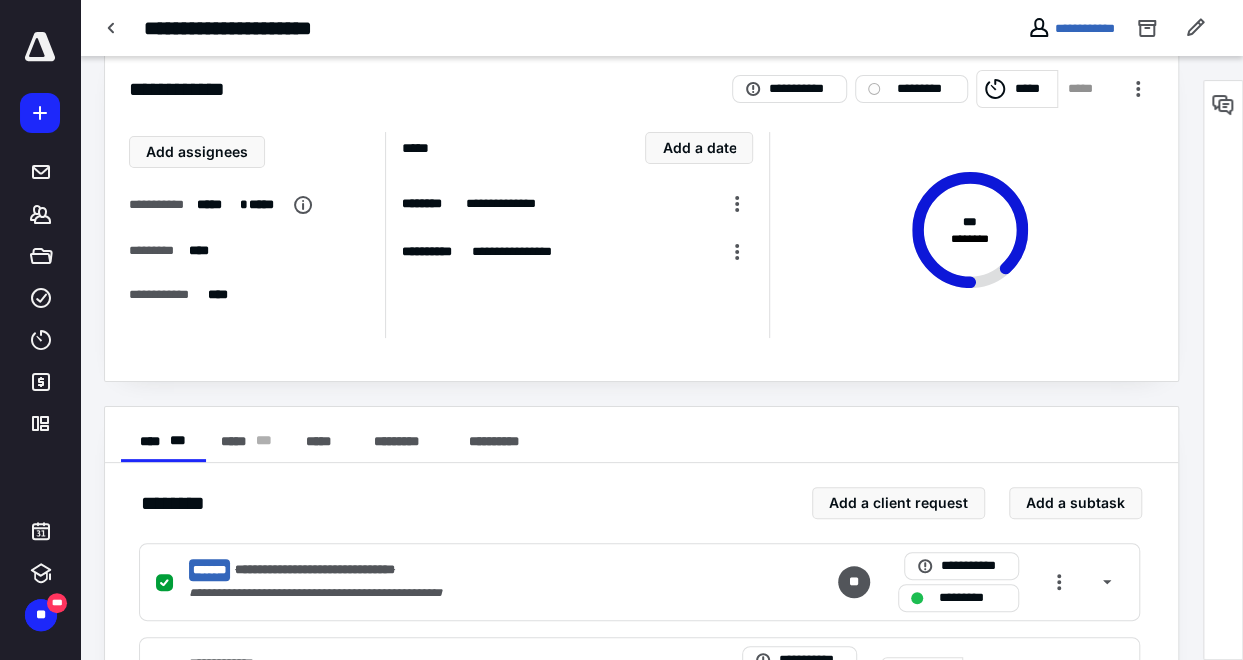 scroll, scrollTop: 0, scrollLeft: 0, axis: both 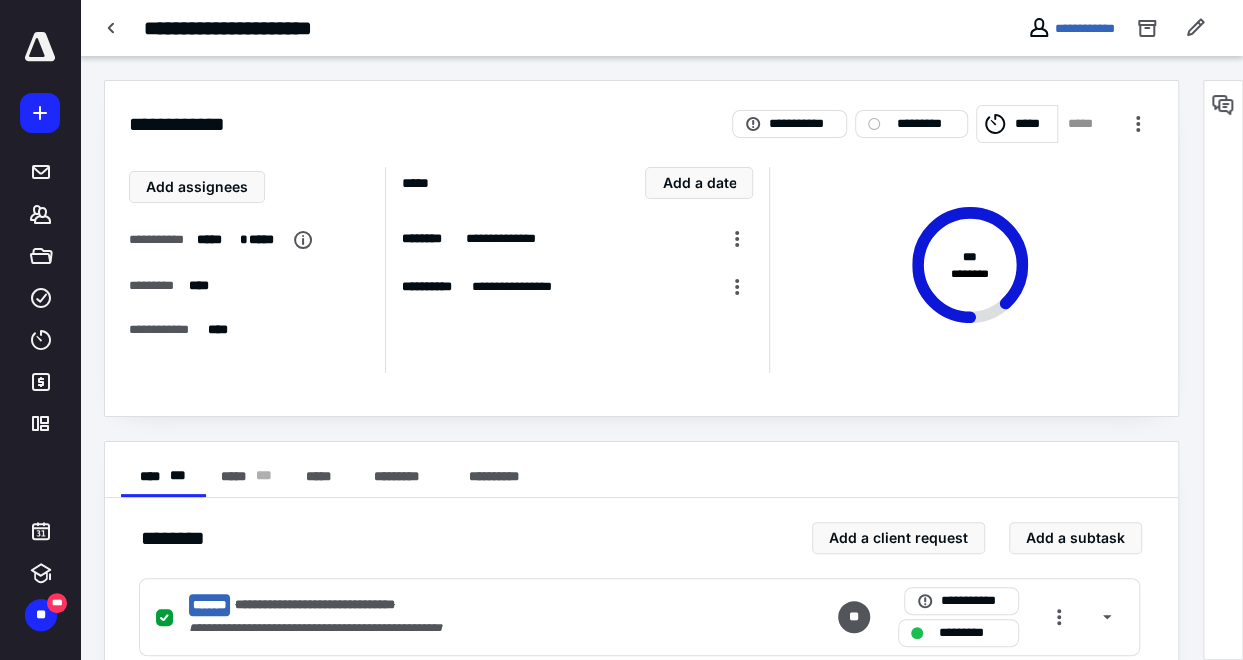 click on "**********" at bounding box center [1071, 28] 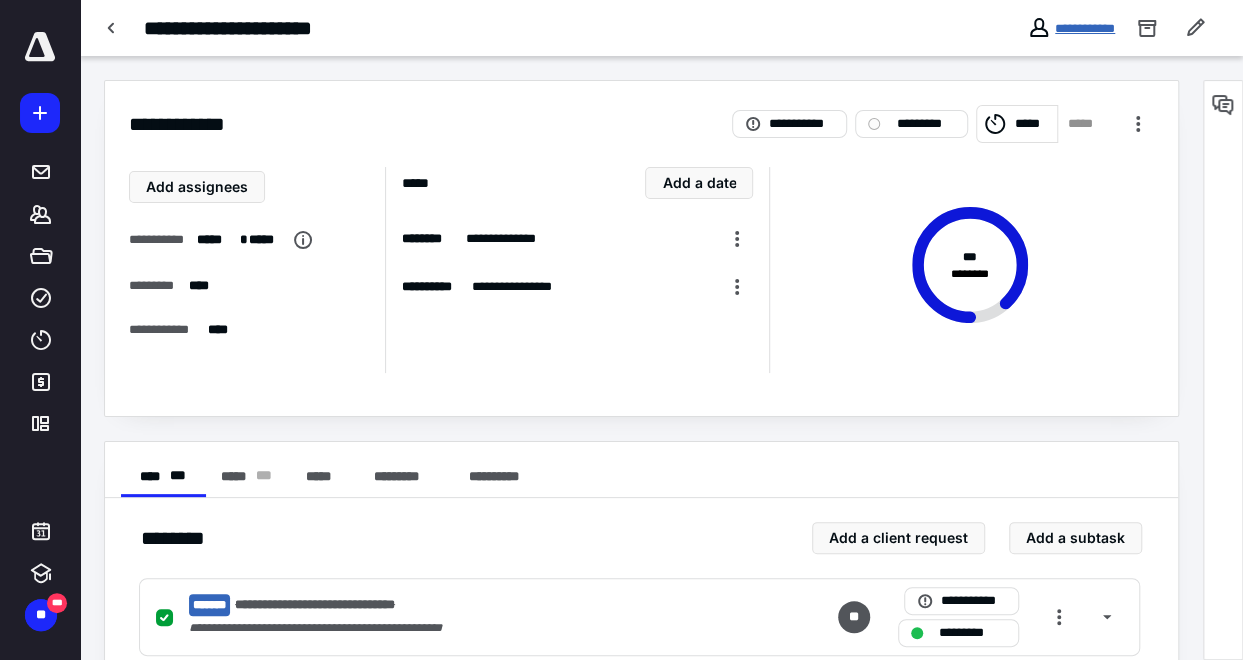 click on "**********" at bounding box center (1085, 28) 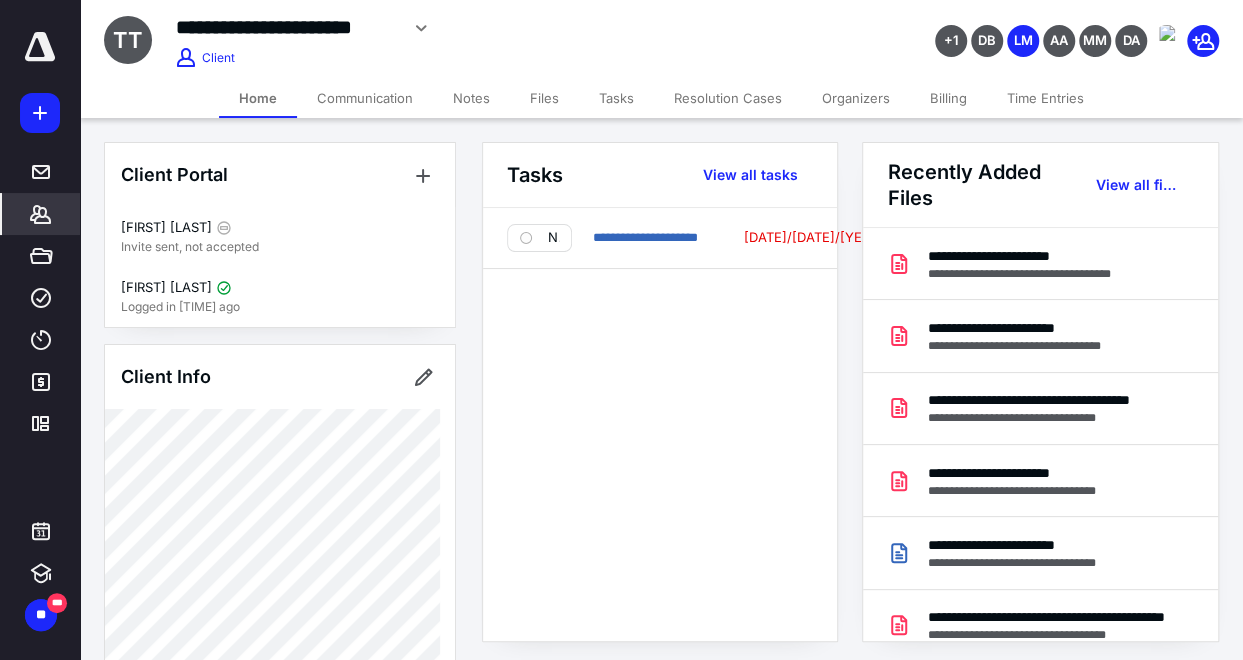 click on "Communication" at bounding box center [365, 98] 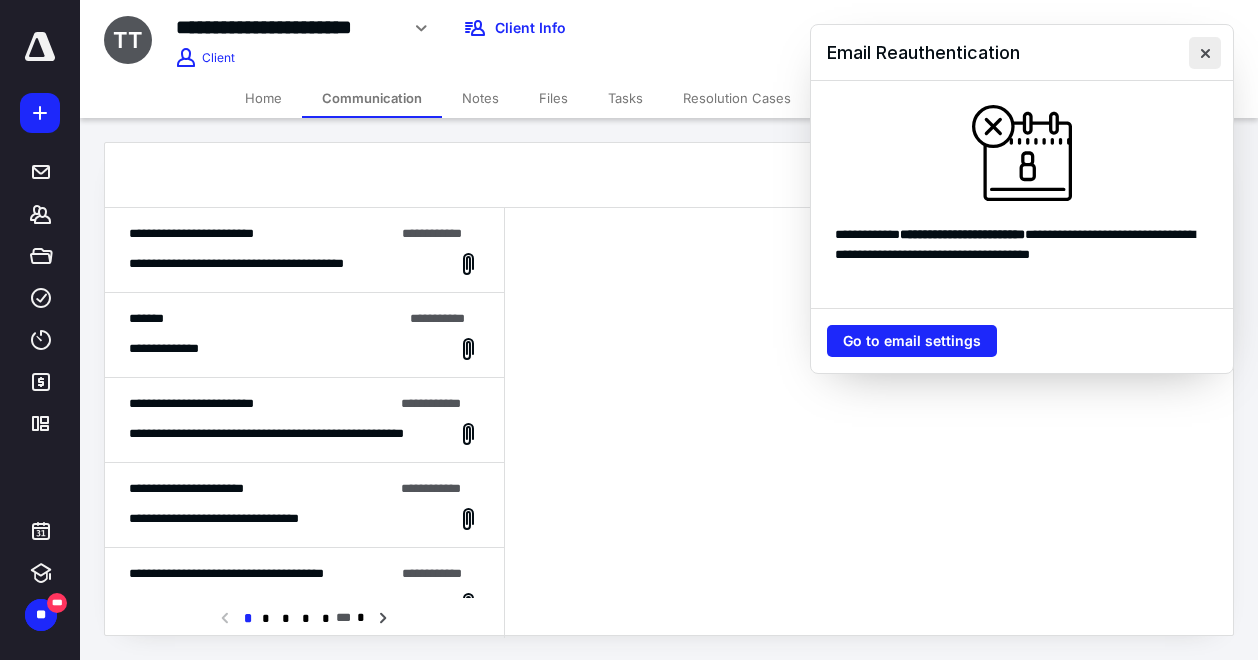 click at bounding box center [1205, 53] 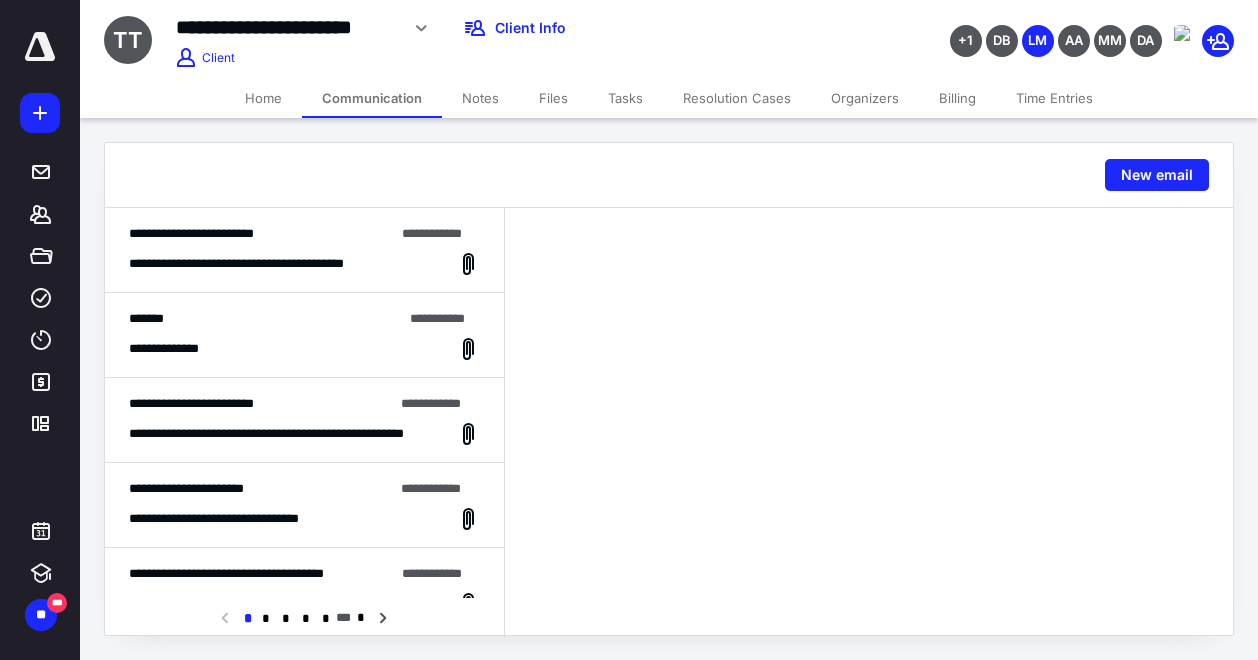 click on "Tasks" at bounding box center (625, 98) 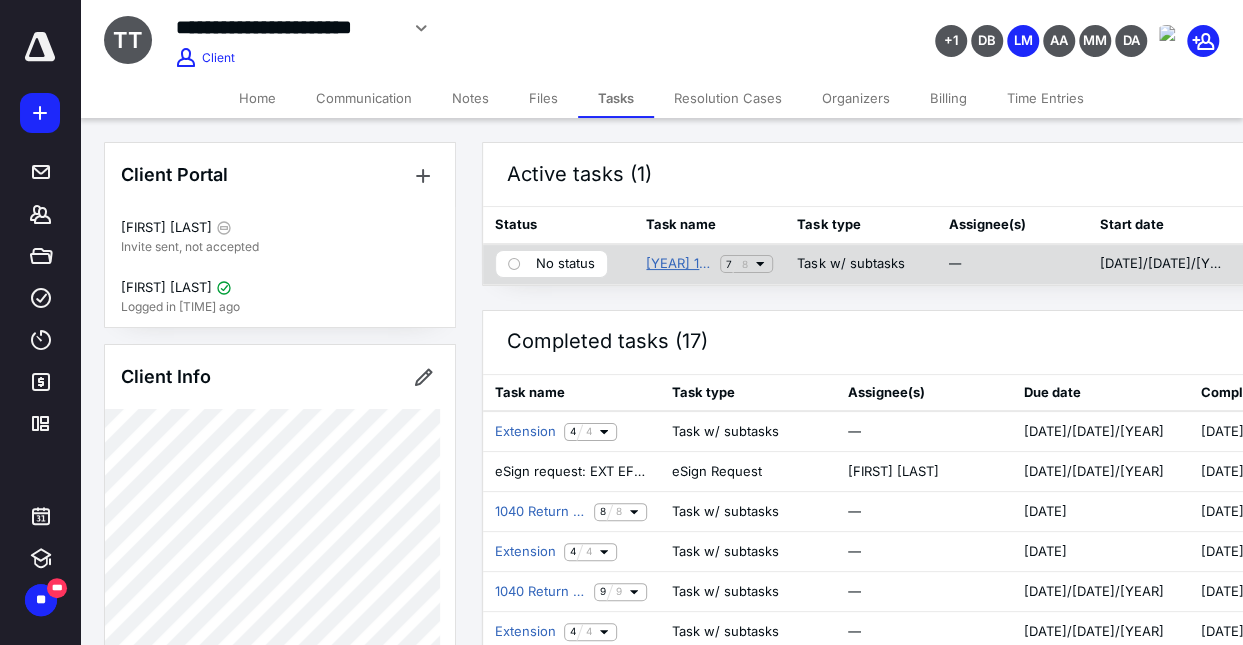 click on "[YEAR] 1040 Return Flow" at bounding box center (679, 264) 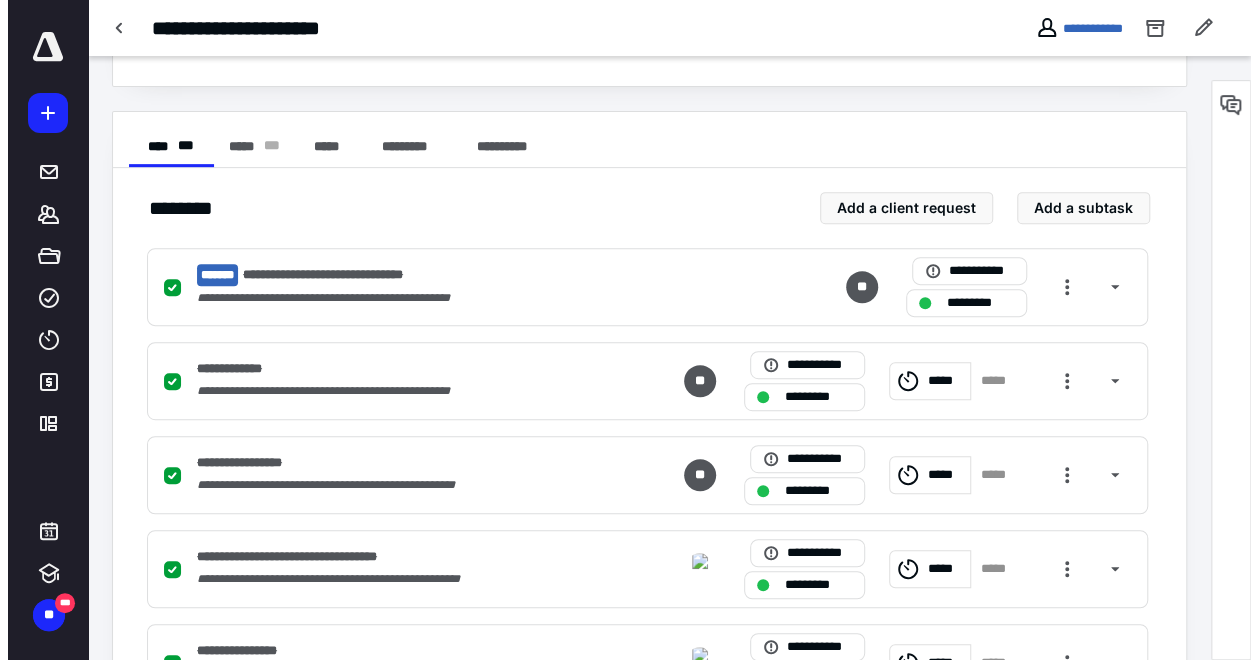 scroll, scrollTop: 0, scrollLeft: 0, axis: both 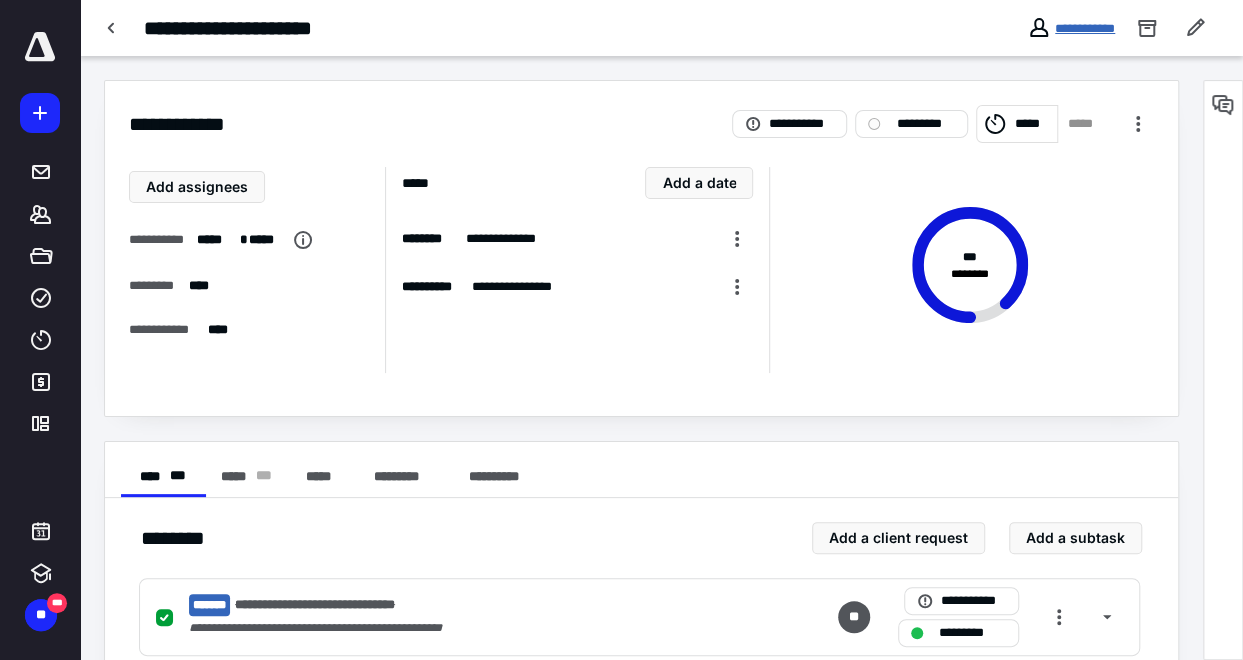 click on "**********" at bounding box center [1085, 28] 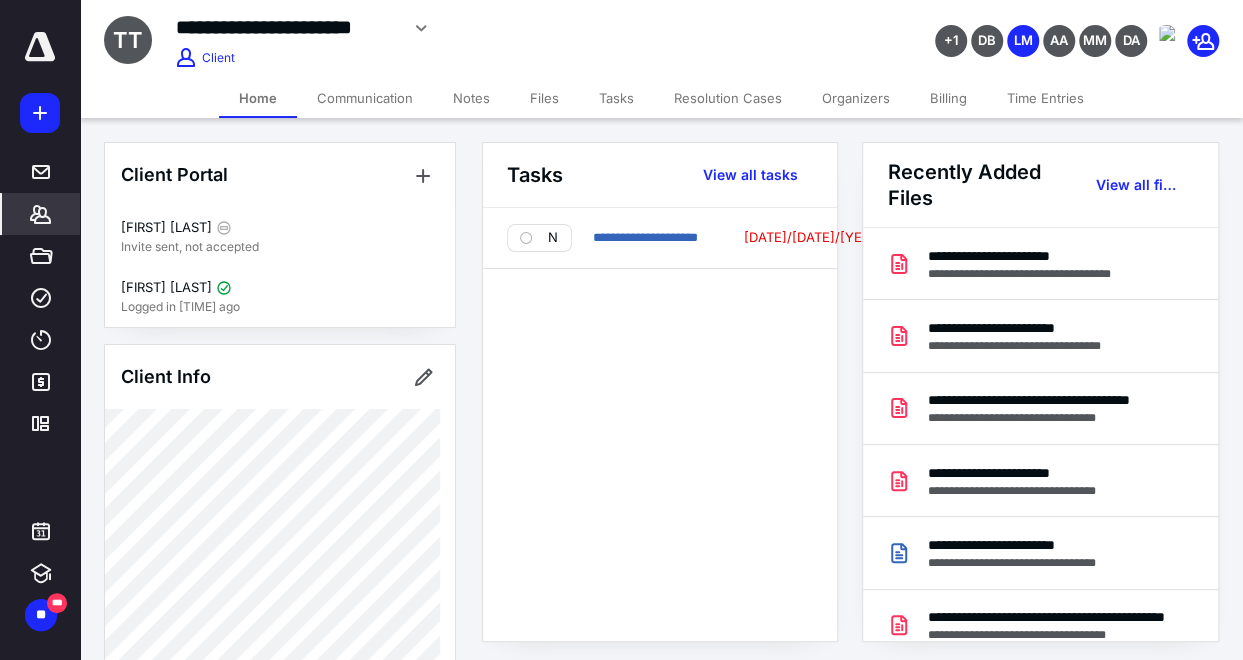 click on "Communication" at bounding box center (365, 98) 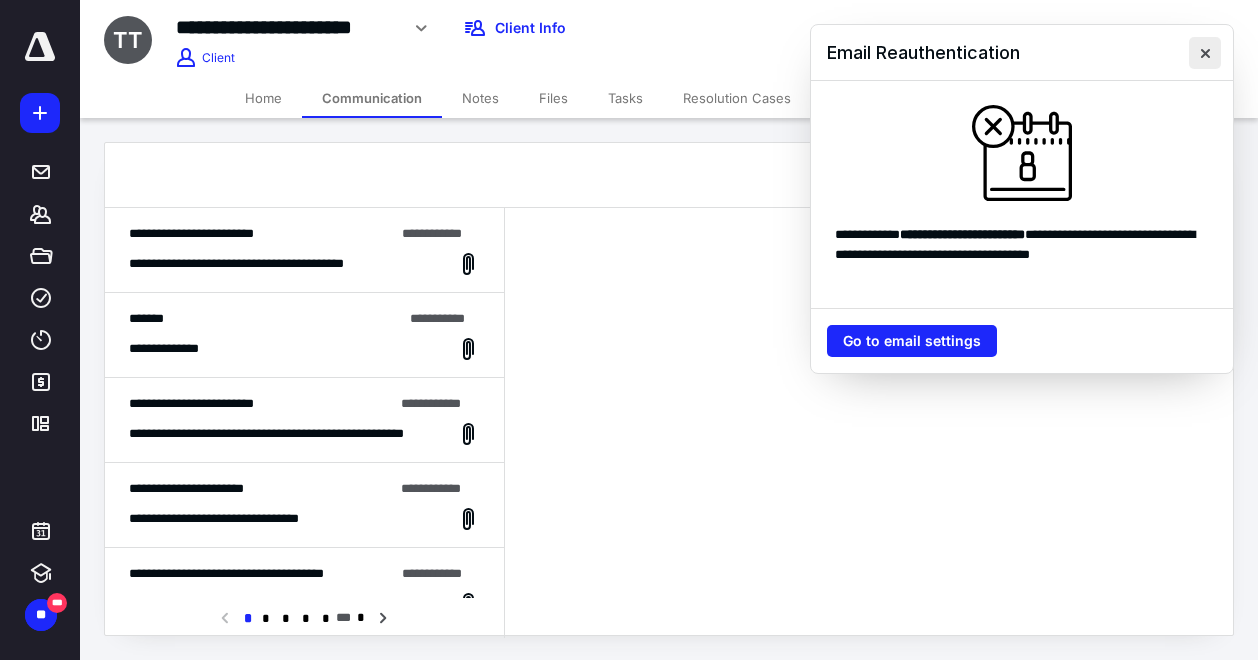 click at bounding box center (1205, 53) 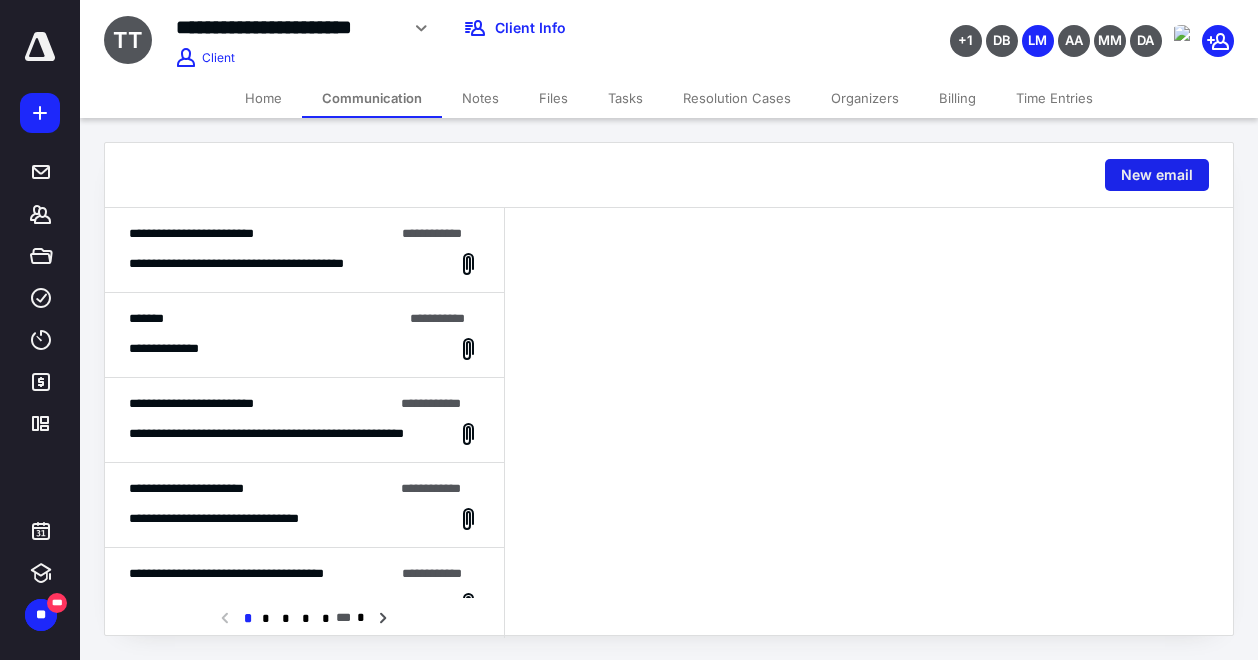 click on "New email" at bounding box center (1157, 175) 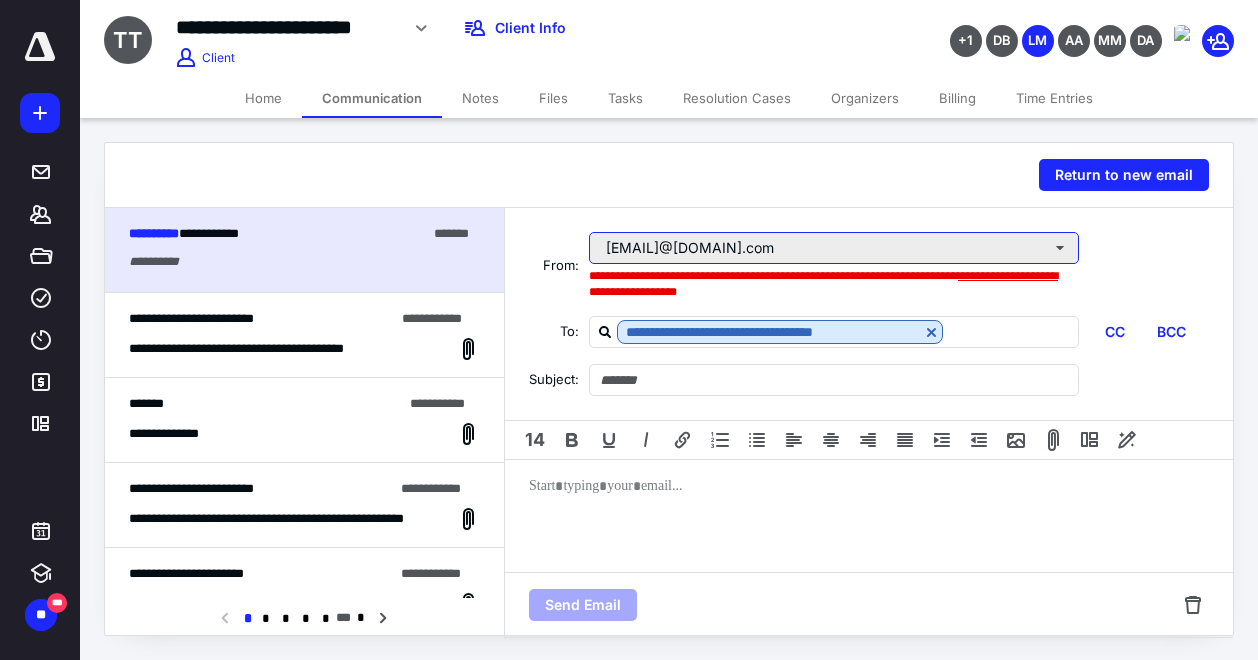 click on "[EMAIL]@[DOMAIN].com" at bounding box center [834, 248] 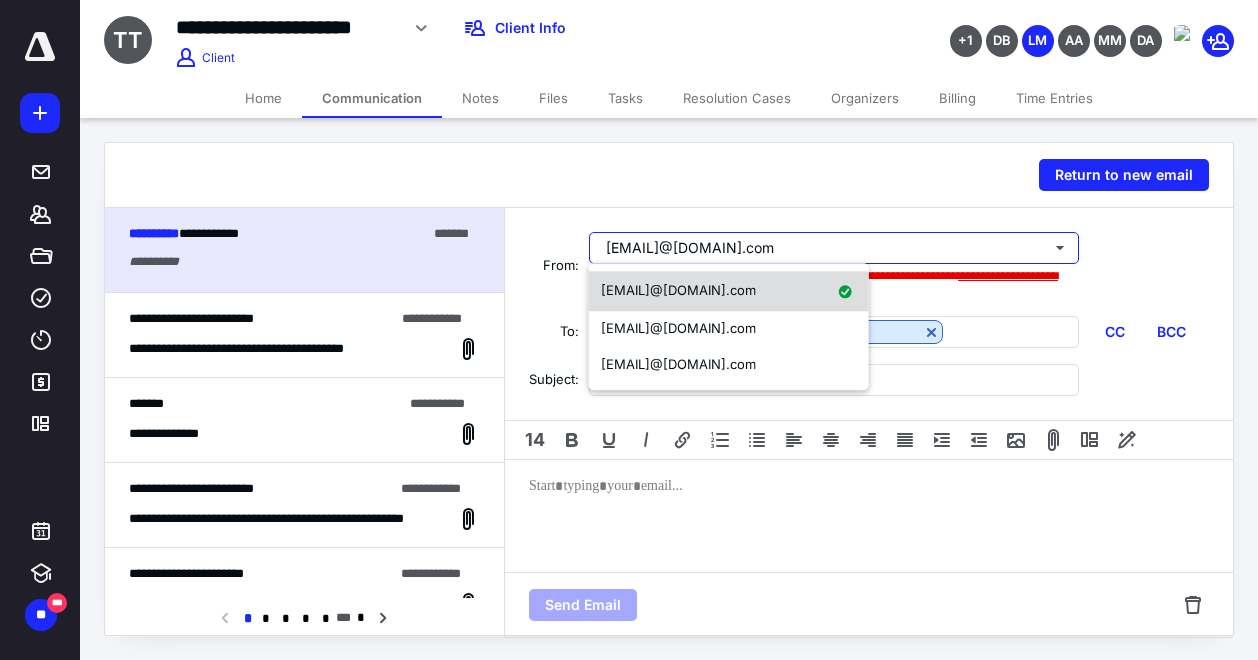 click on "[EMAIL]@[DOMAIN].com" at bounding box center (678, 291) 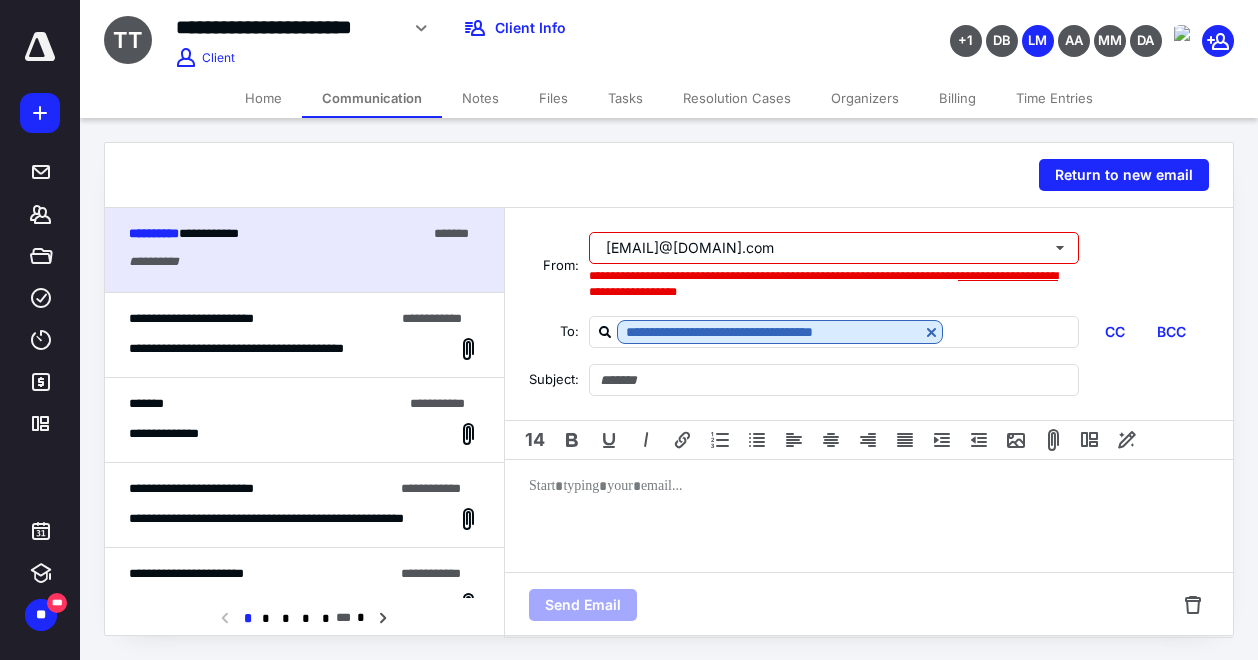 click at bounding box center (869, 540) 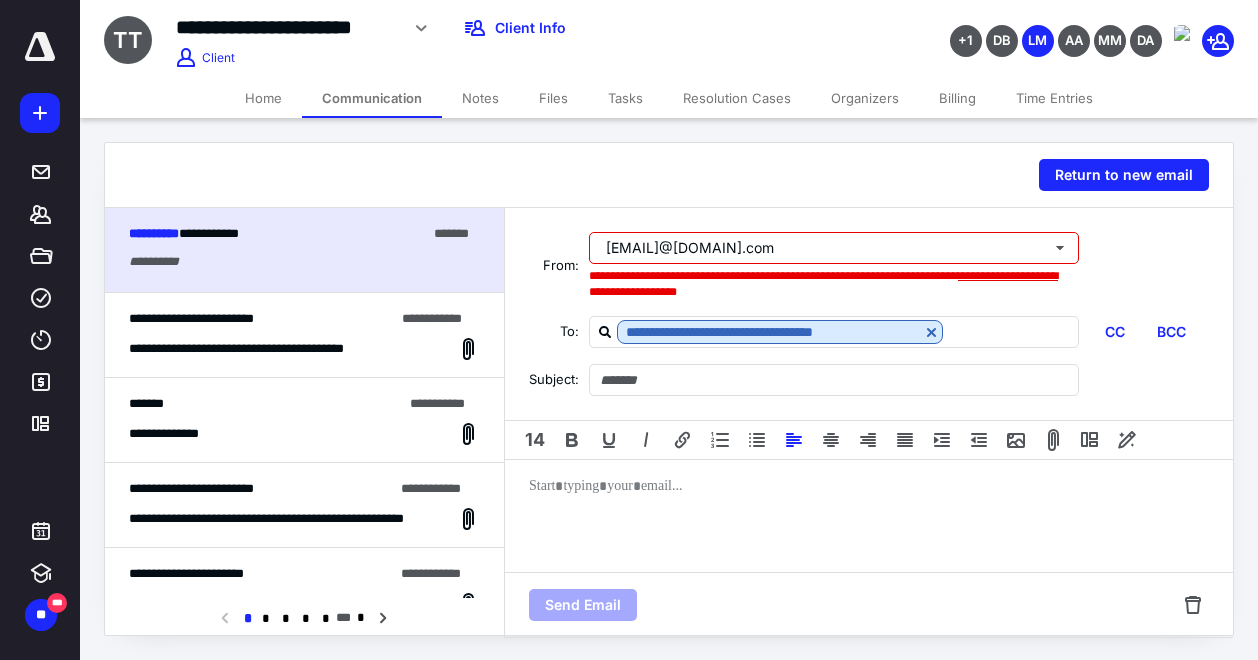 click on "**********" at bounding box center [1008, 276] 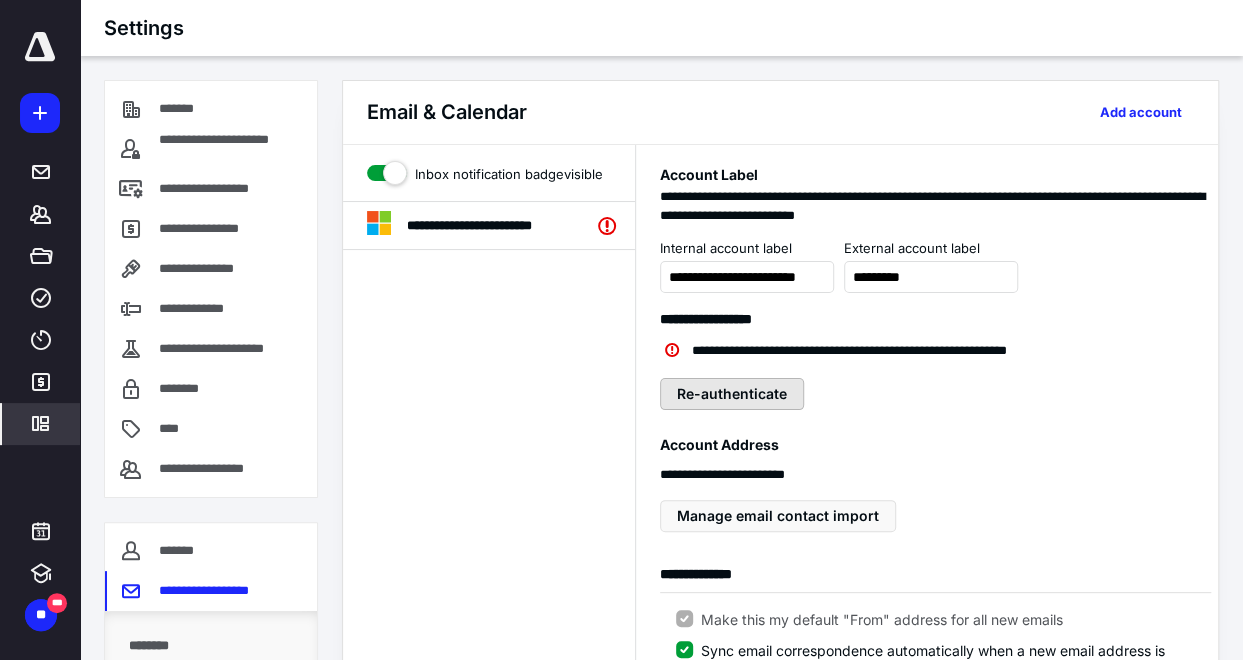 click on "Re-authenticate" at bounding box center (732, 394) 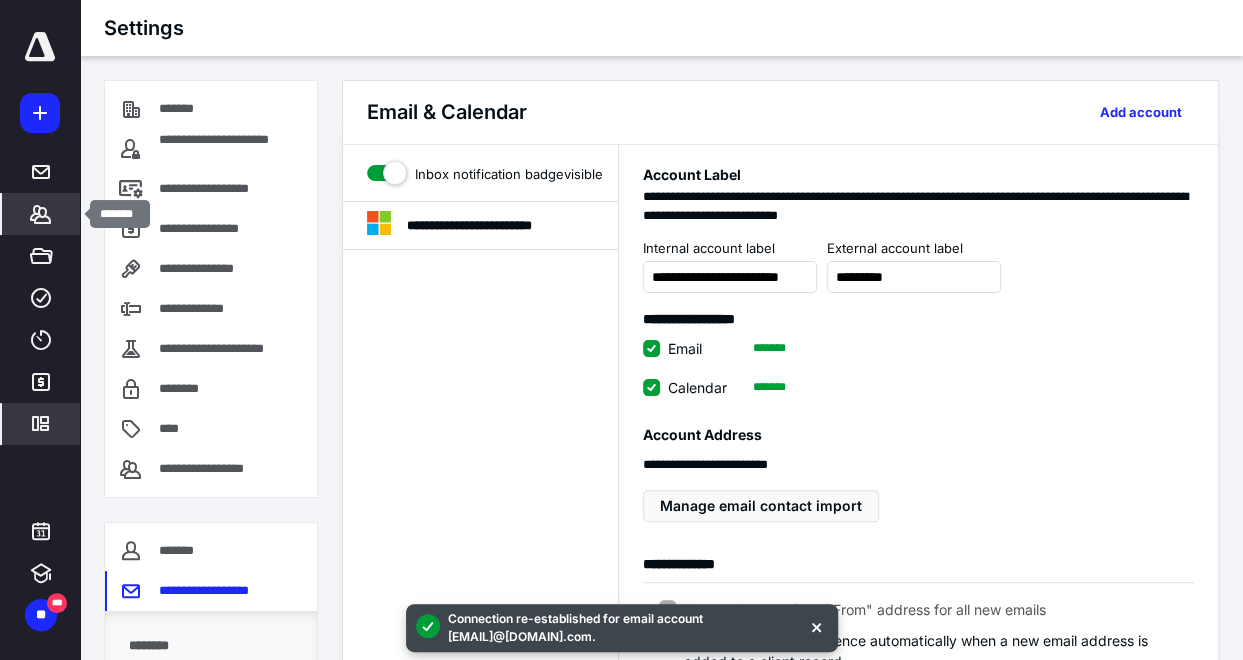 click 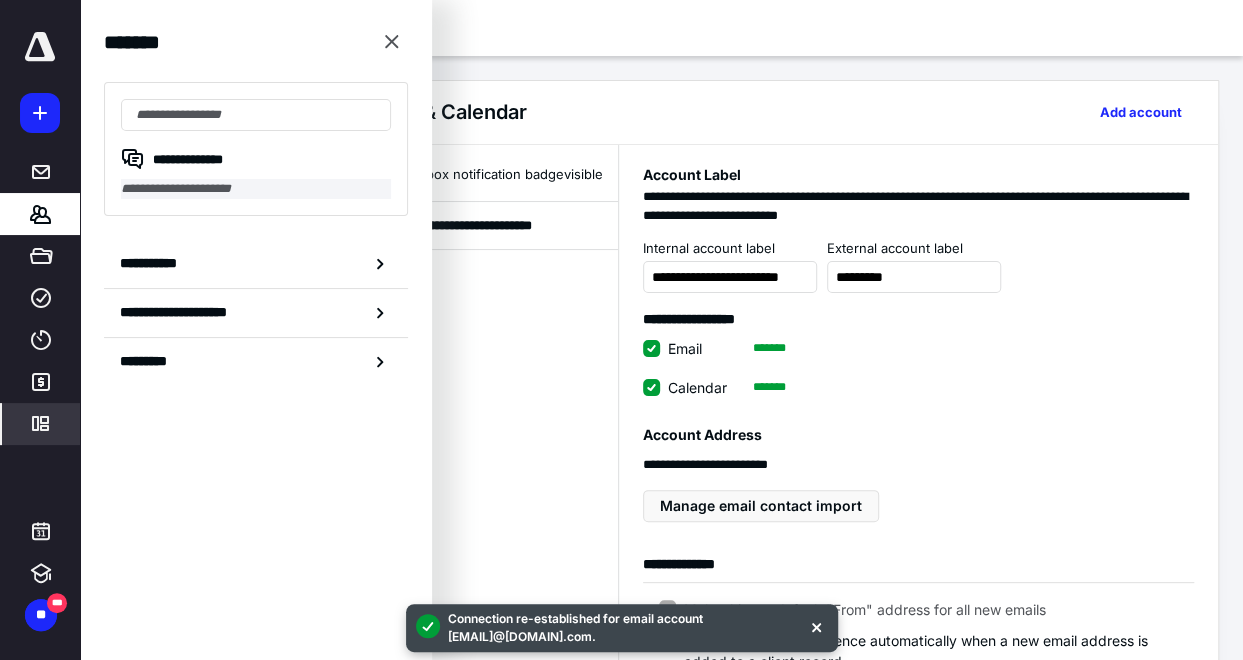 click on "**********" at bounding box center (256, 189) 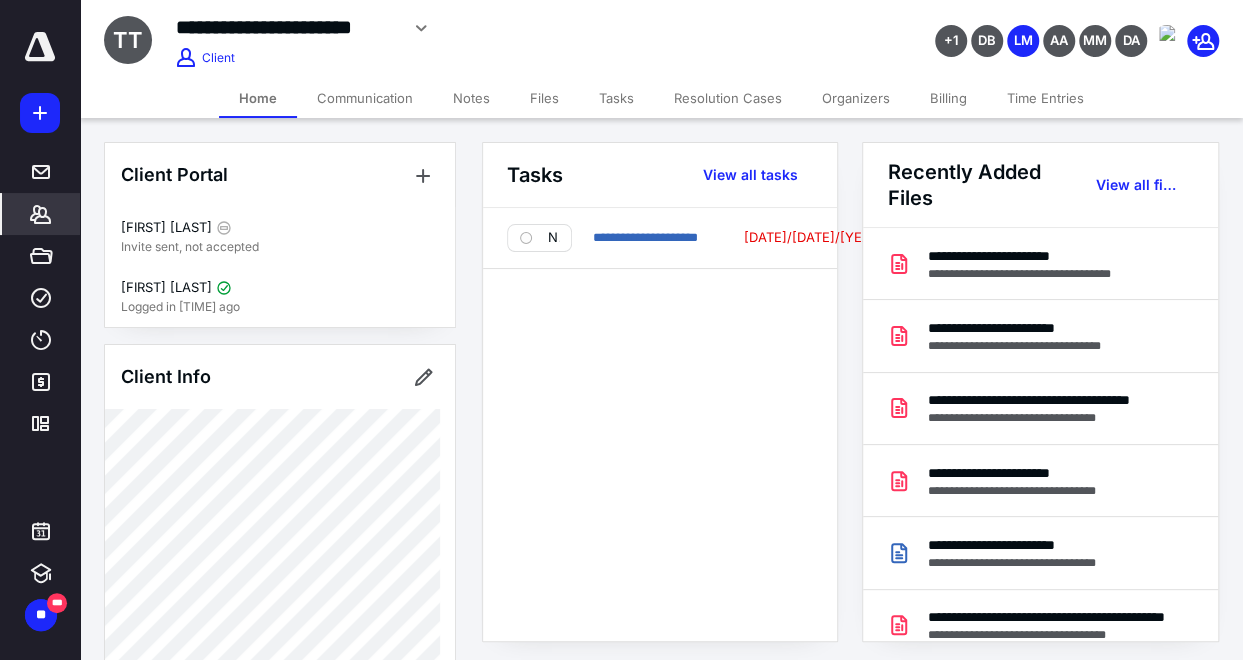 click on "Communication" at bounding box center (365, 98) 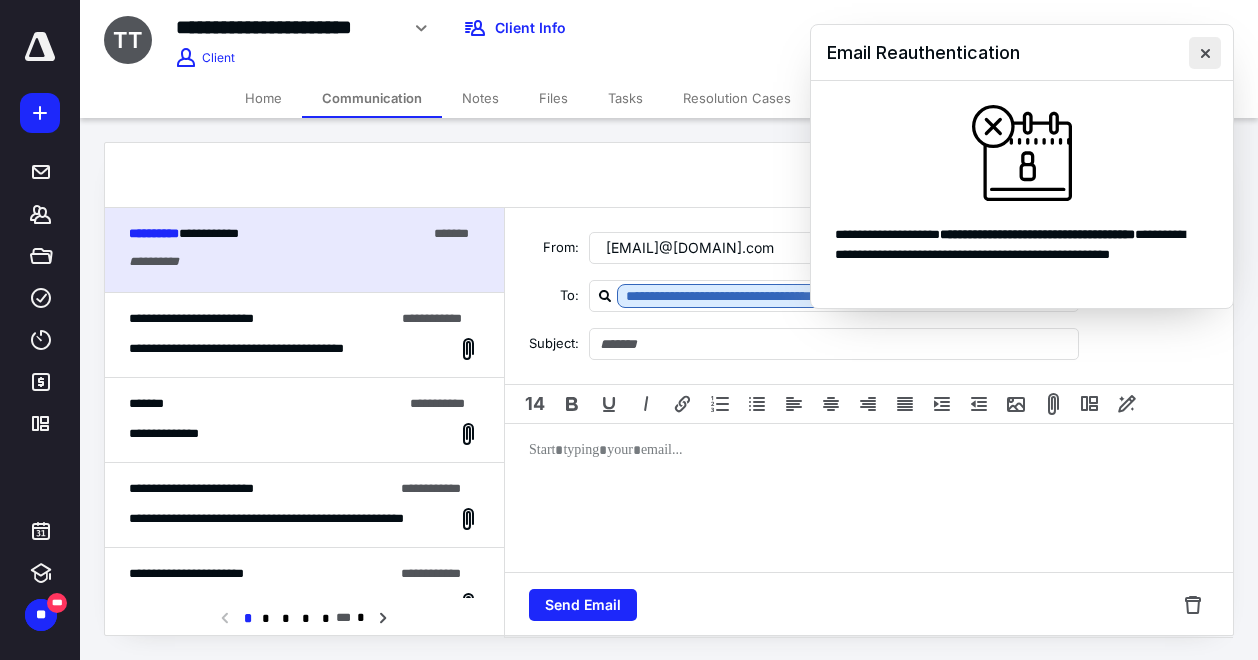 click at bounding box center (1205, 53) 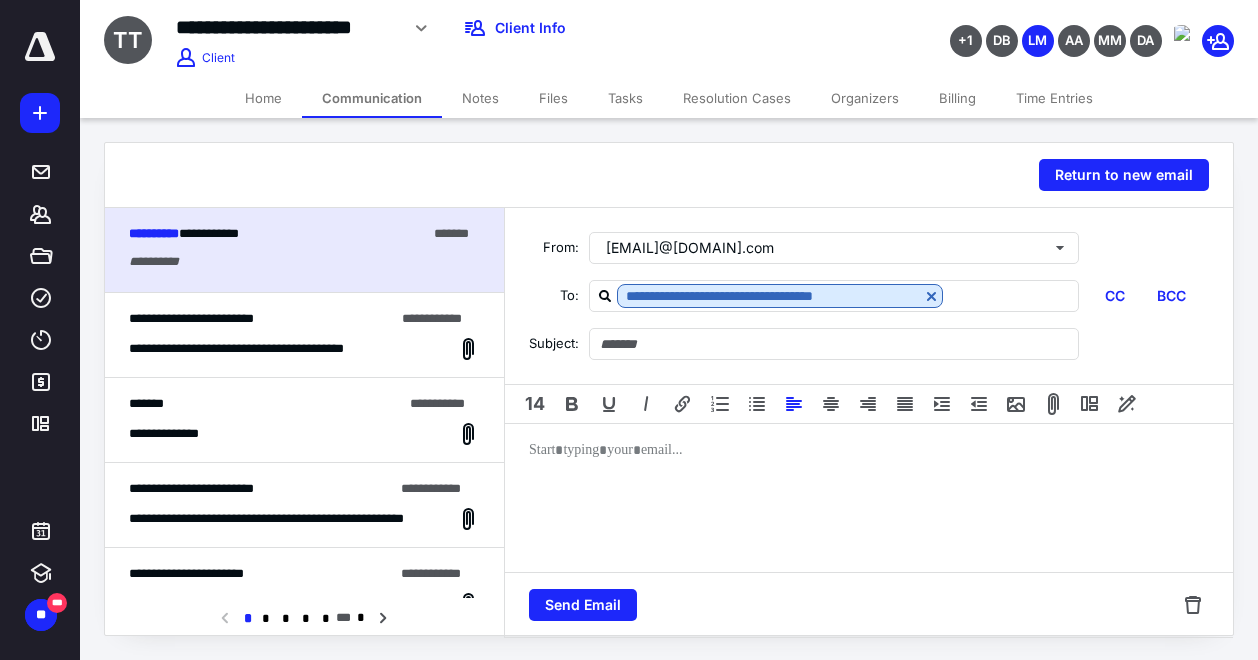 click at bounding box center (869, 504) 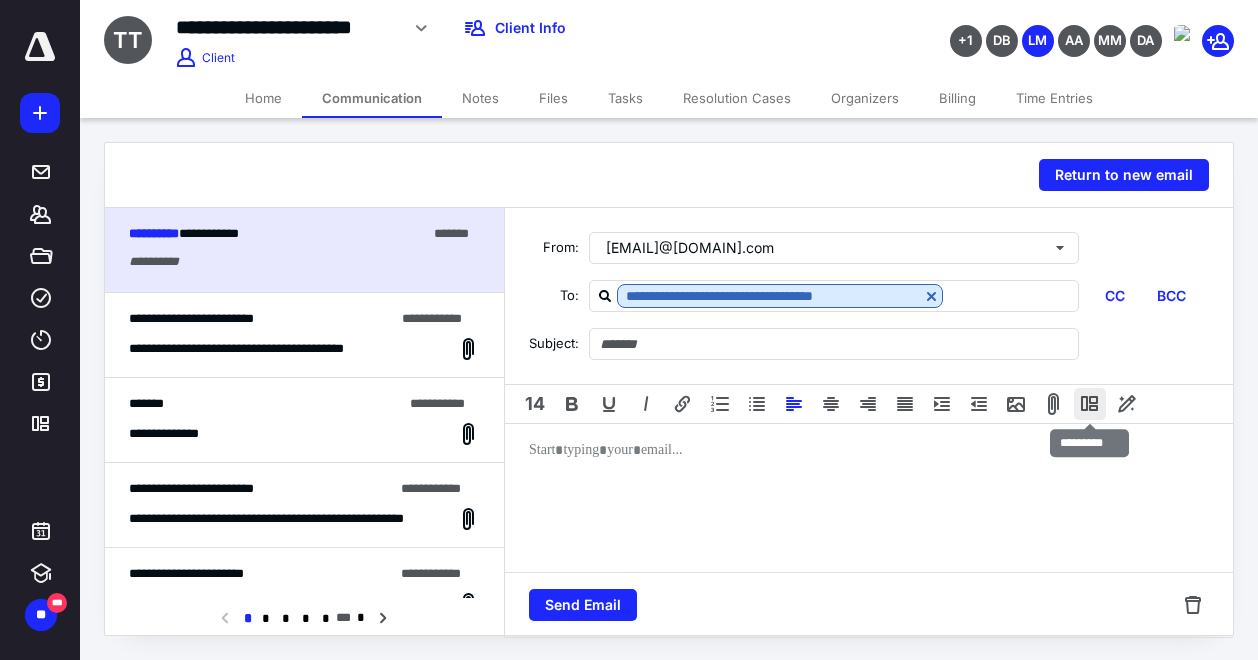 click at bounding box center (1090, 404) 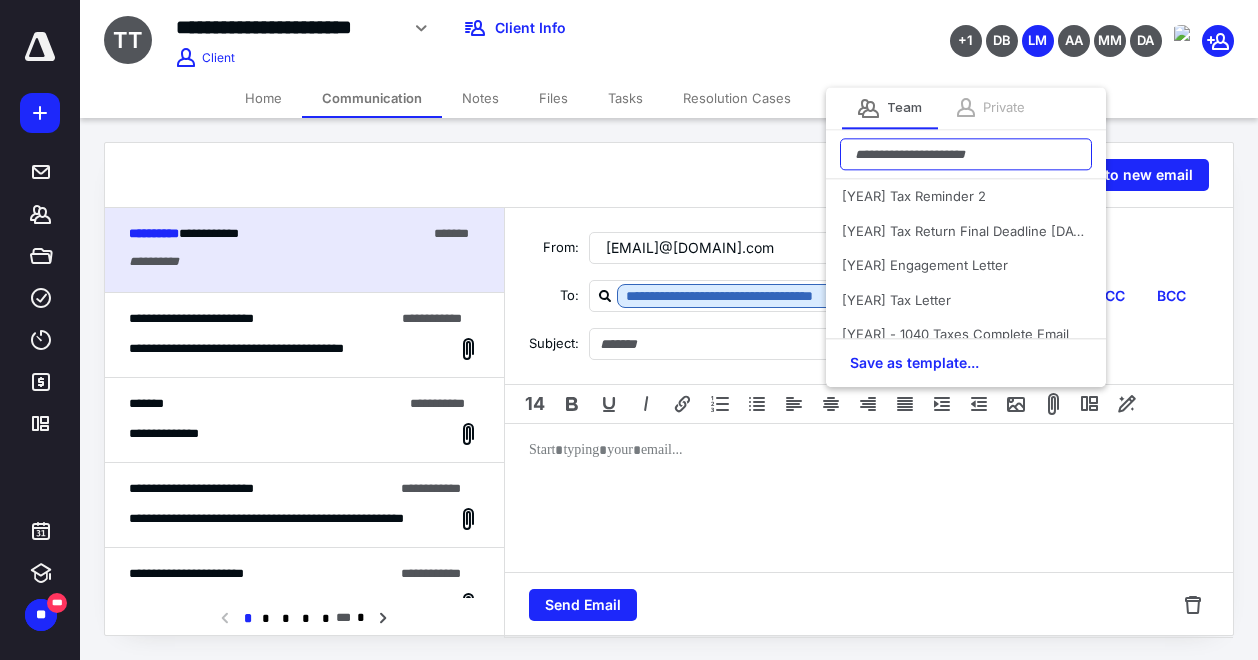 click at bounding box center [966, 154] 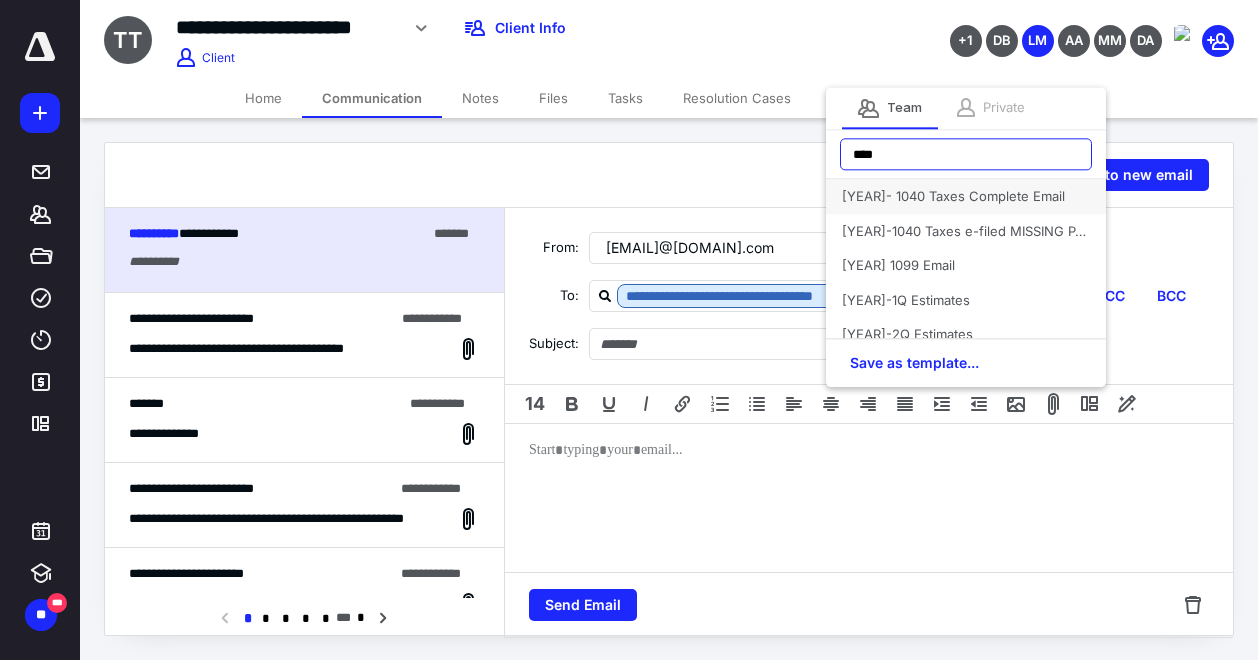 type on "****" 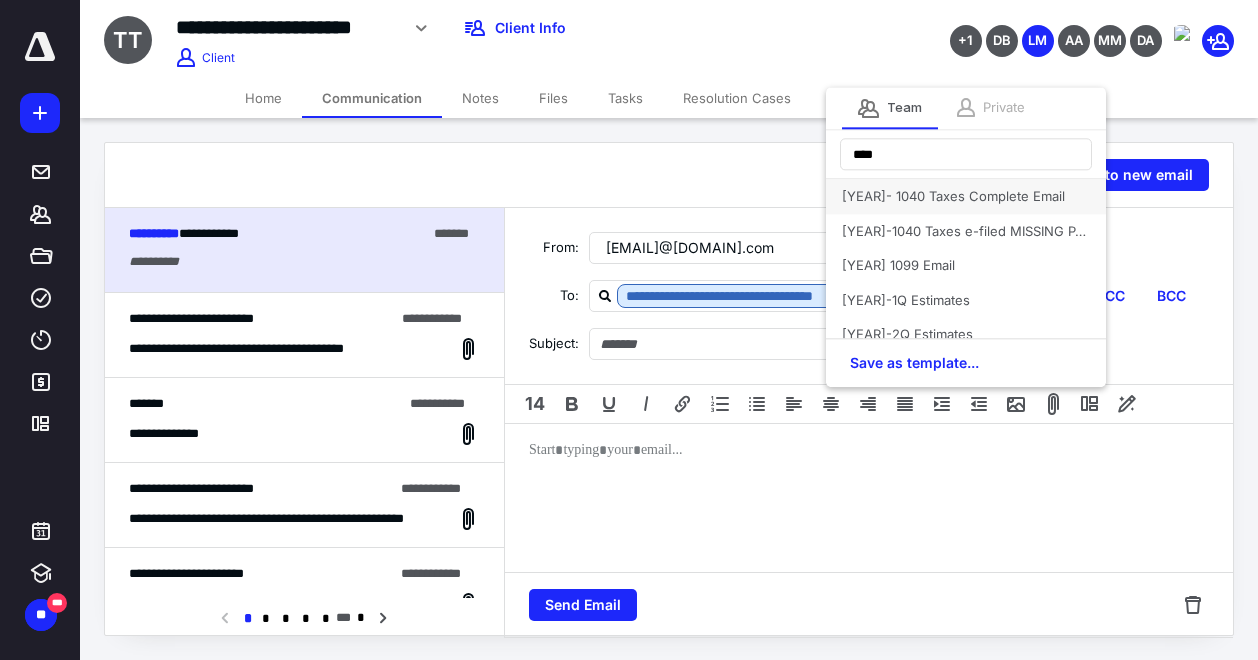 click on "[YEAR]- 1040 Taxes Complete Email" at bounding box center (966, 196) 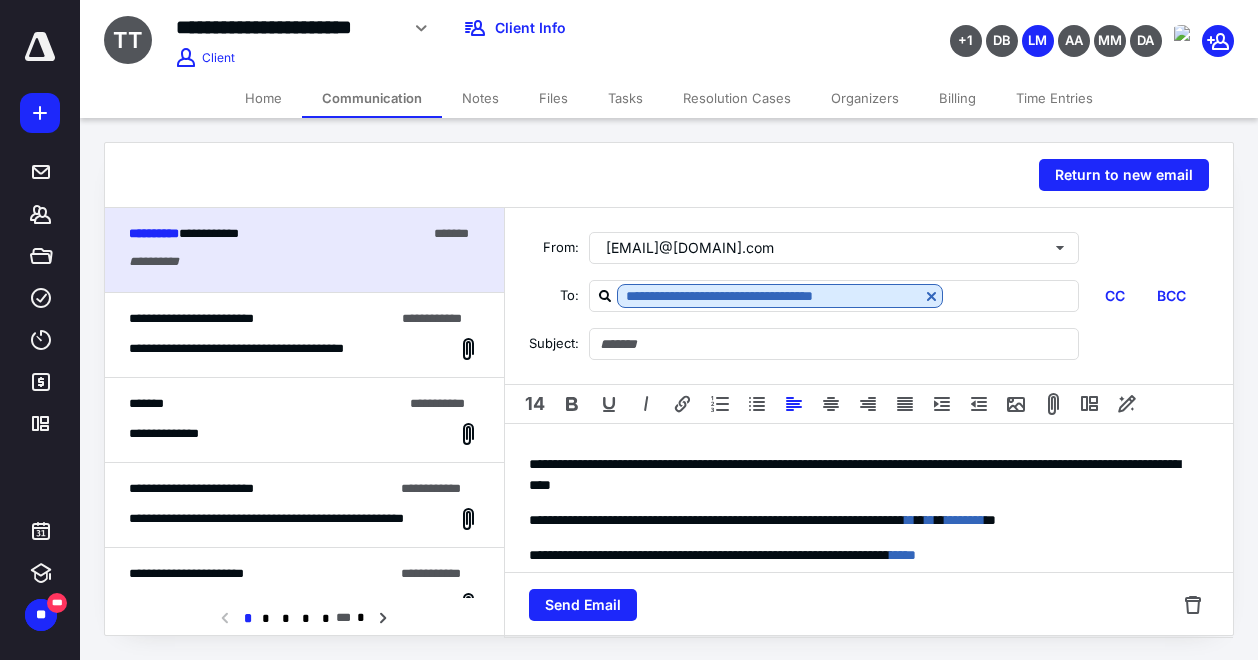 type on "**********" 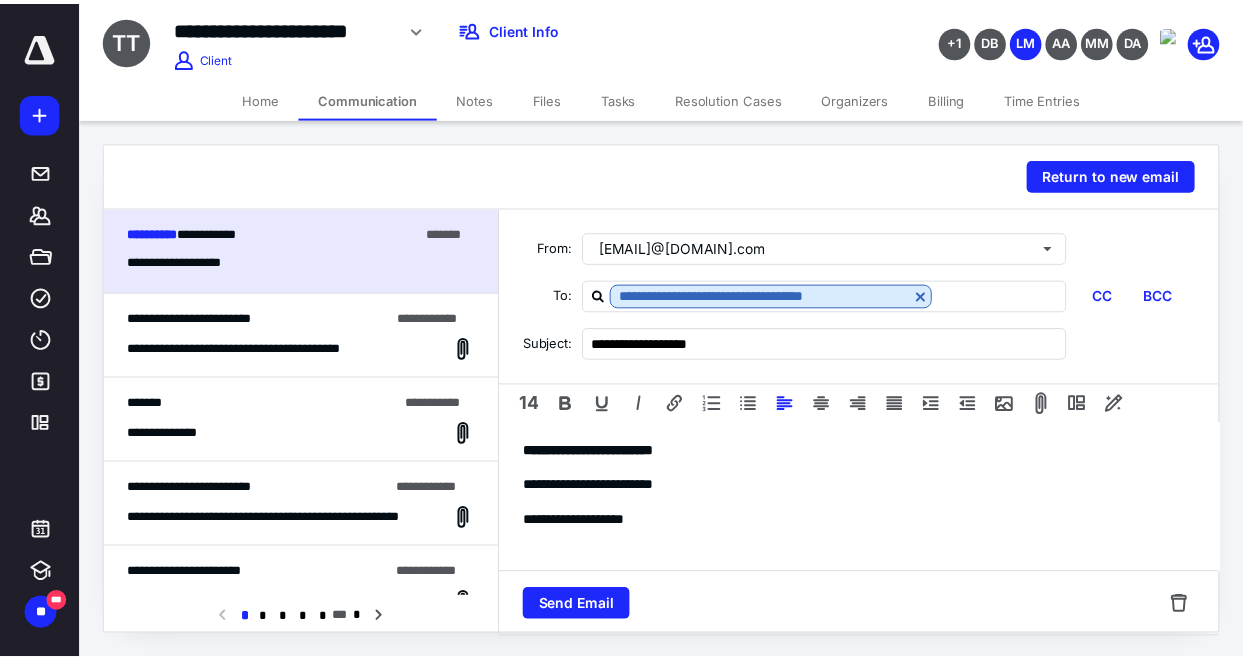 scroll, scrollTop: 268, scrollLeft: 0, axis: vertical 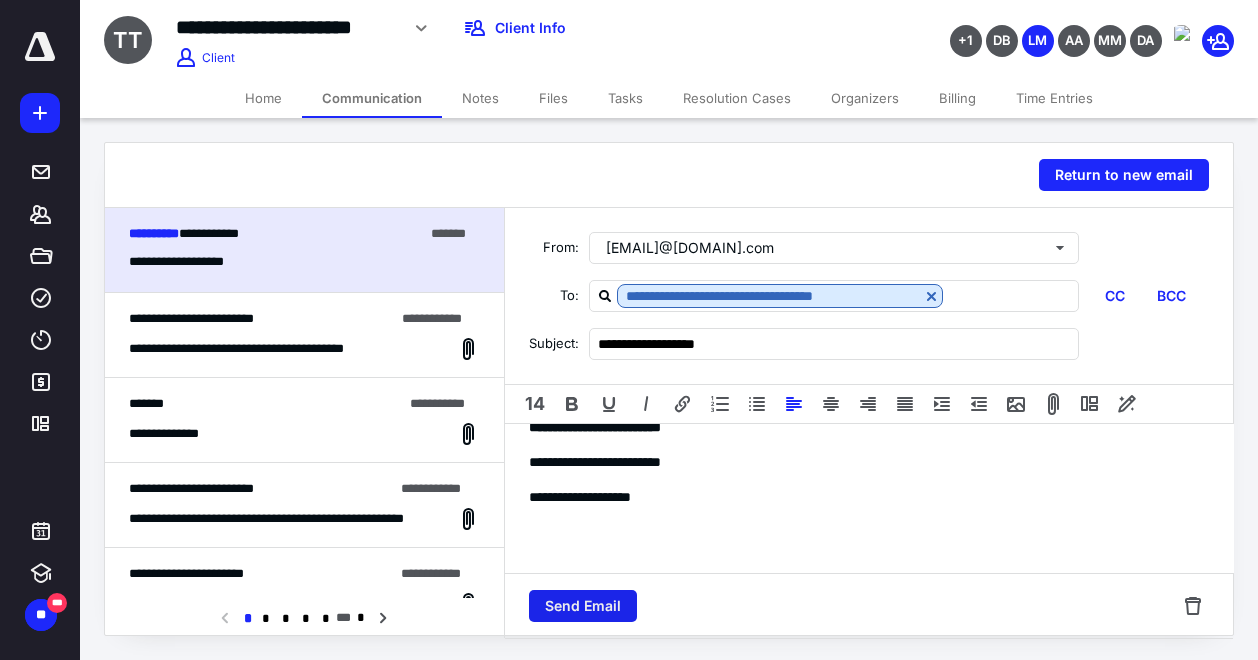 click on "Send Email" at bounding box center [583, 606] 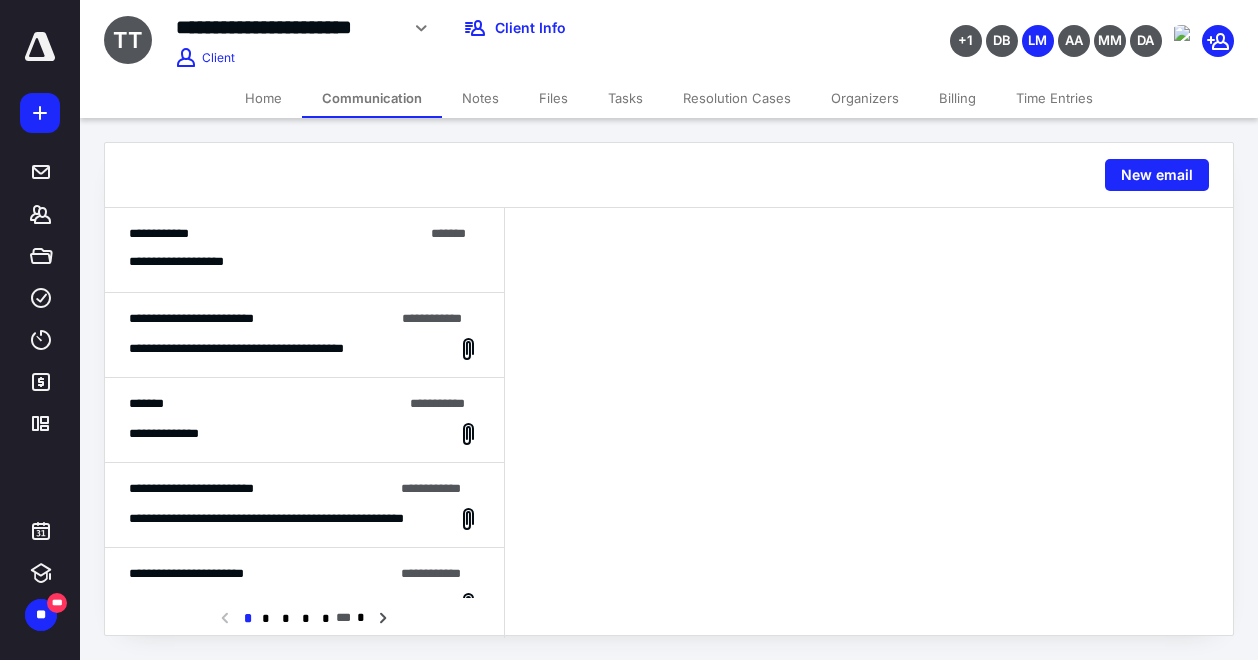 click on "Home" at bounding box center [263, 98] 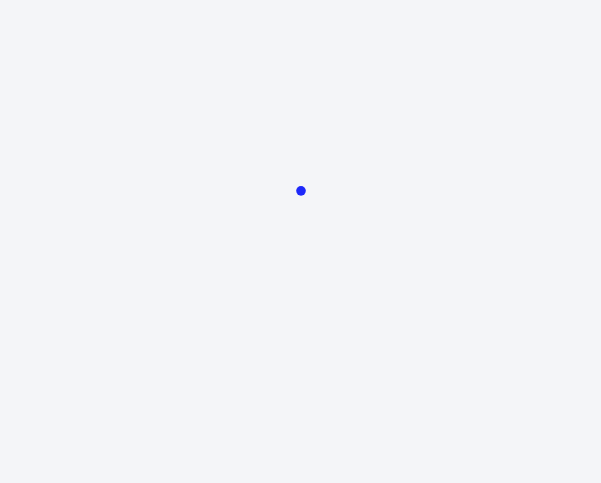 scroll, scrollTop: 0, scrollLeft: 0, axis: both 